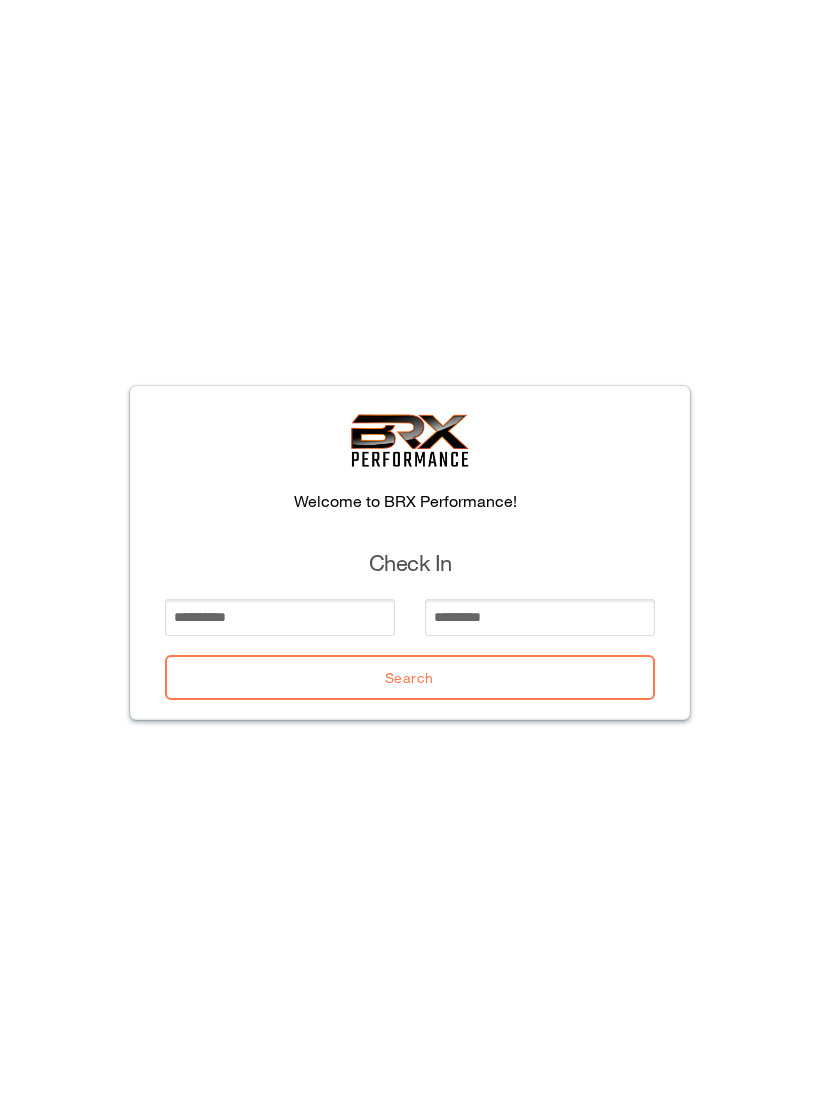 scroll, scrollTop: 0, scrollLeft: 0, axis: both 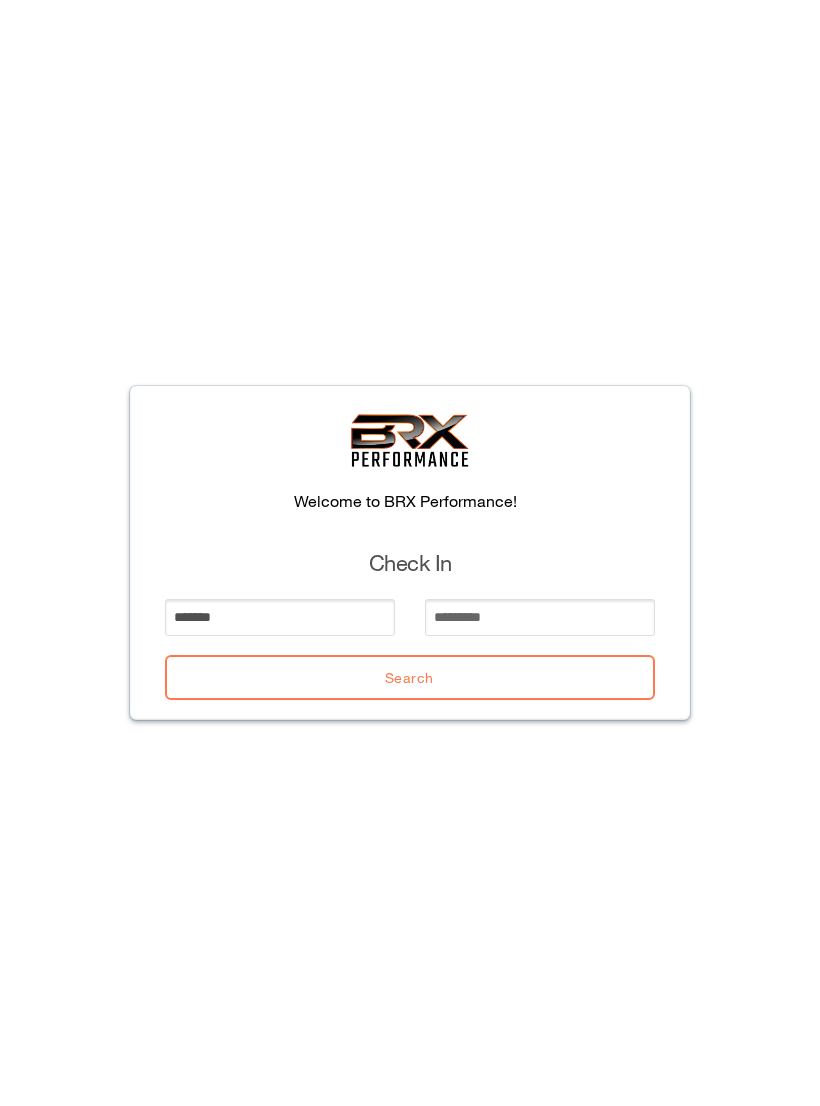 type on "*******" 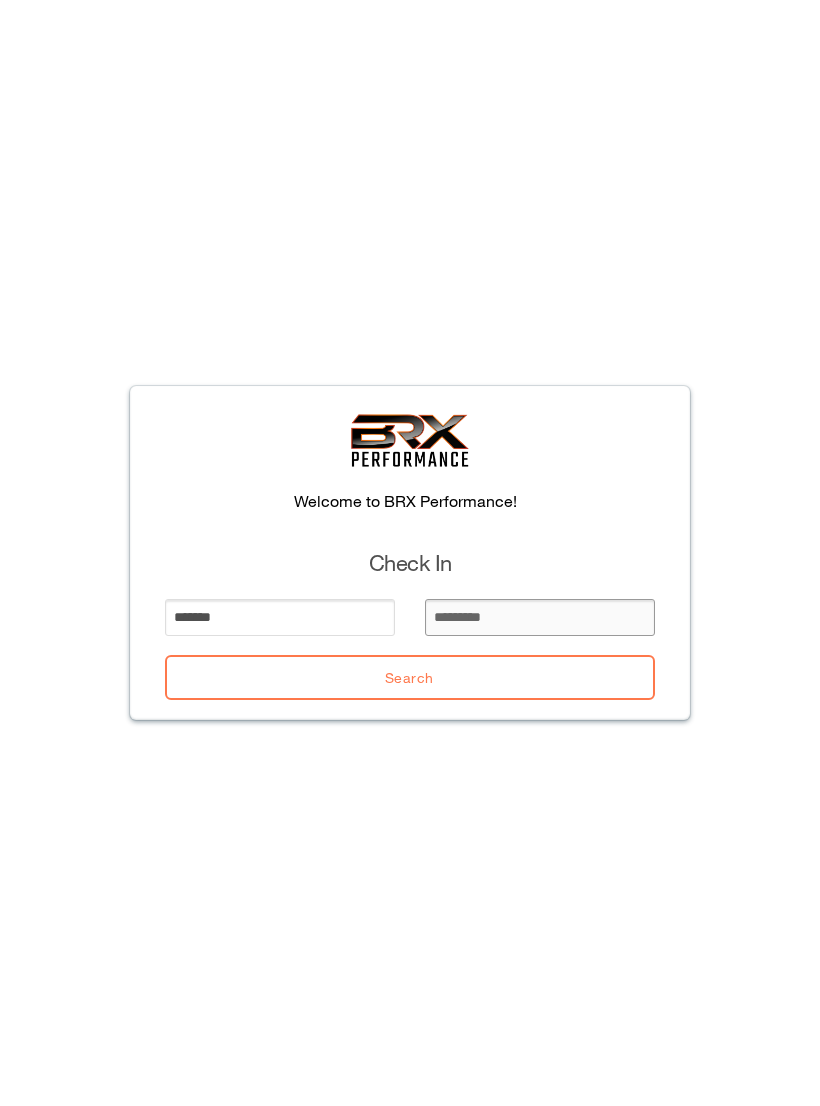 click at bounding box center (540, 617) 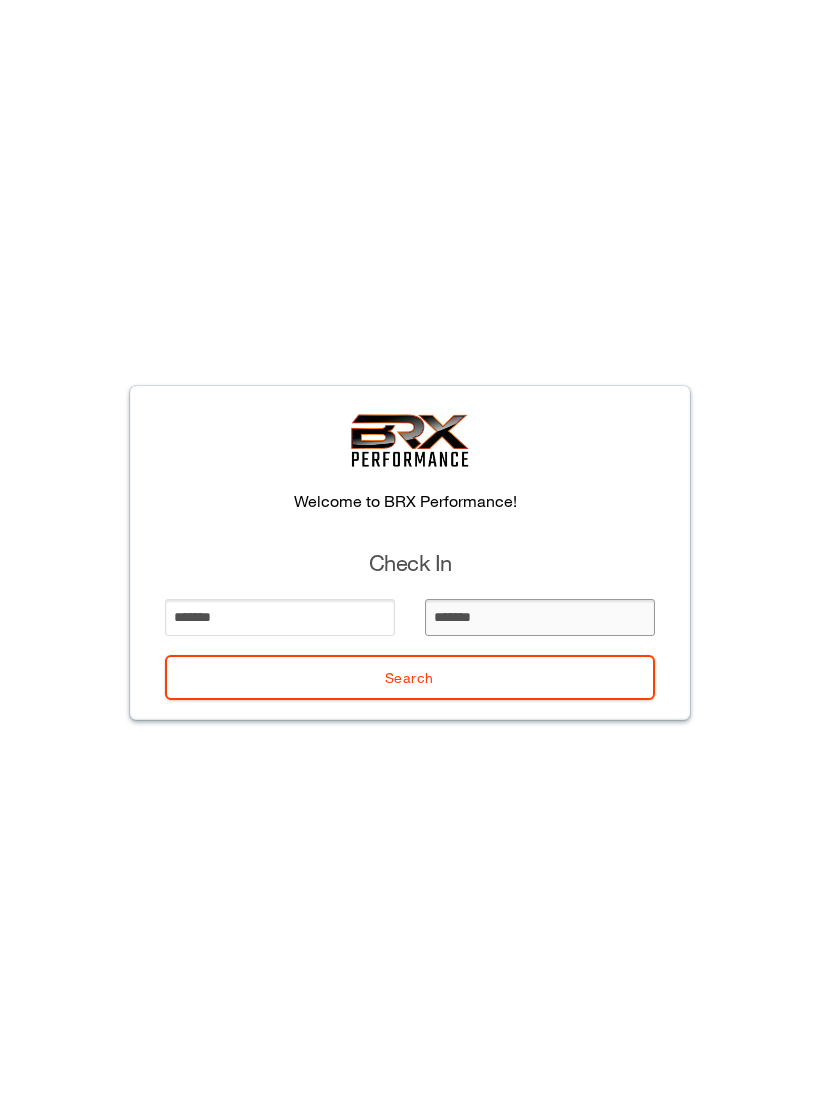 type on "********" 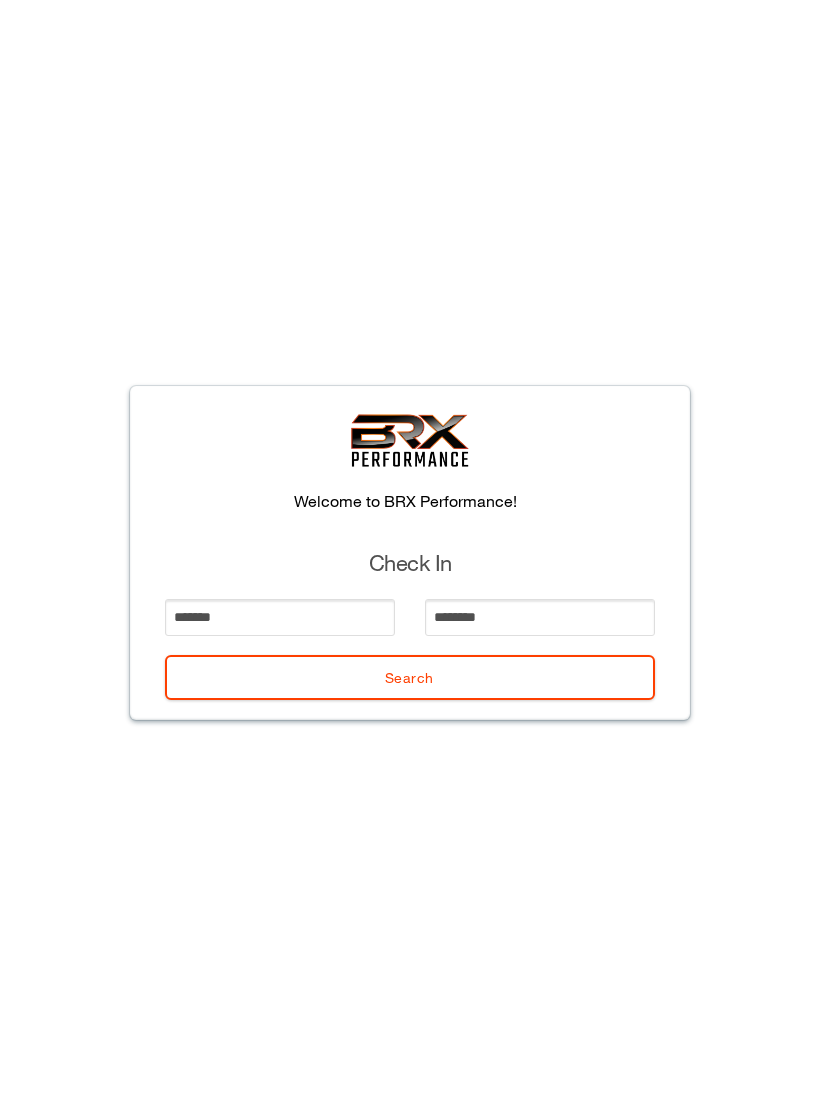 click on "Search" at bounding box center (410, 677) 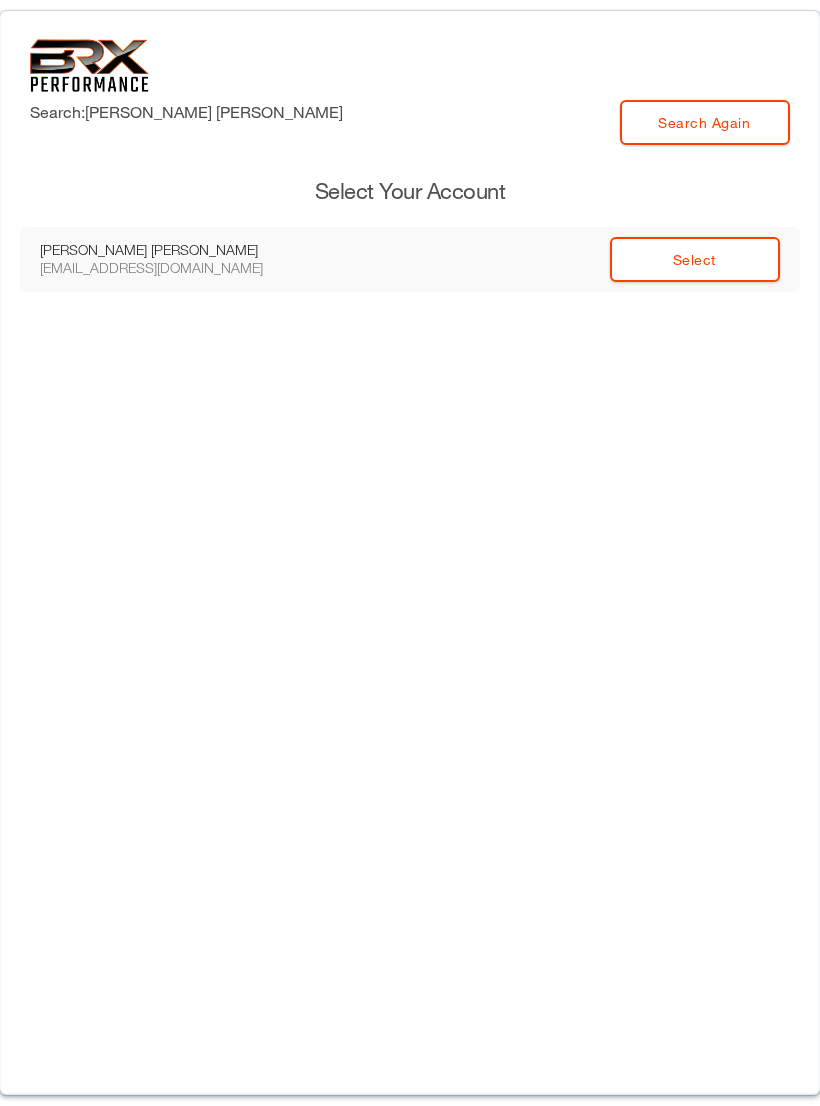 click on "Select" at bounding box center (695, 259) 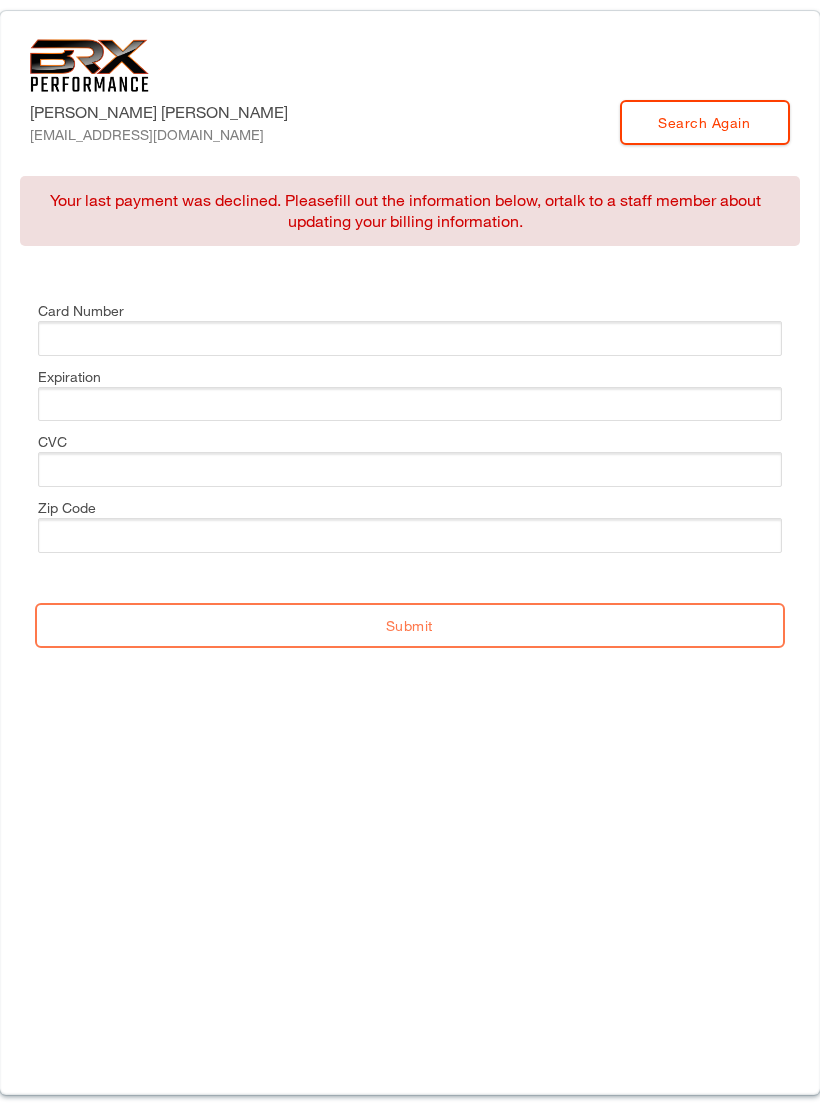click at bounding box center [410, 338] 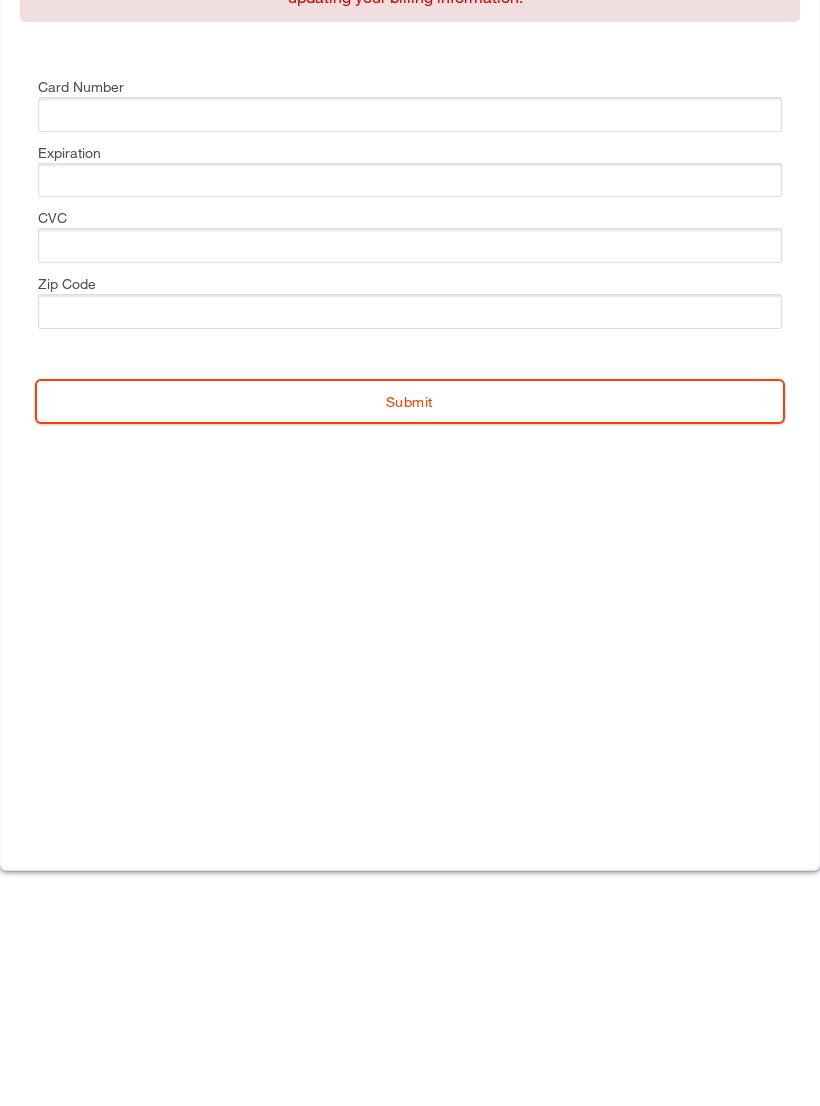 click on "Zip Code" at bounding box center (410, 525) 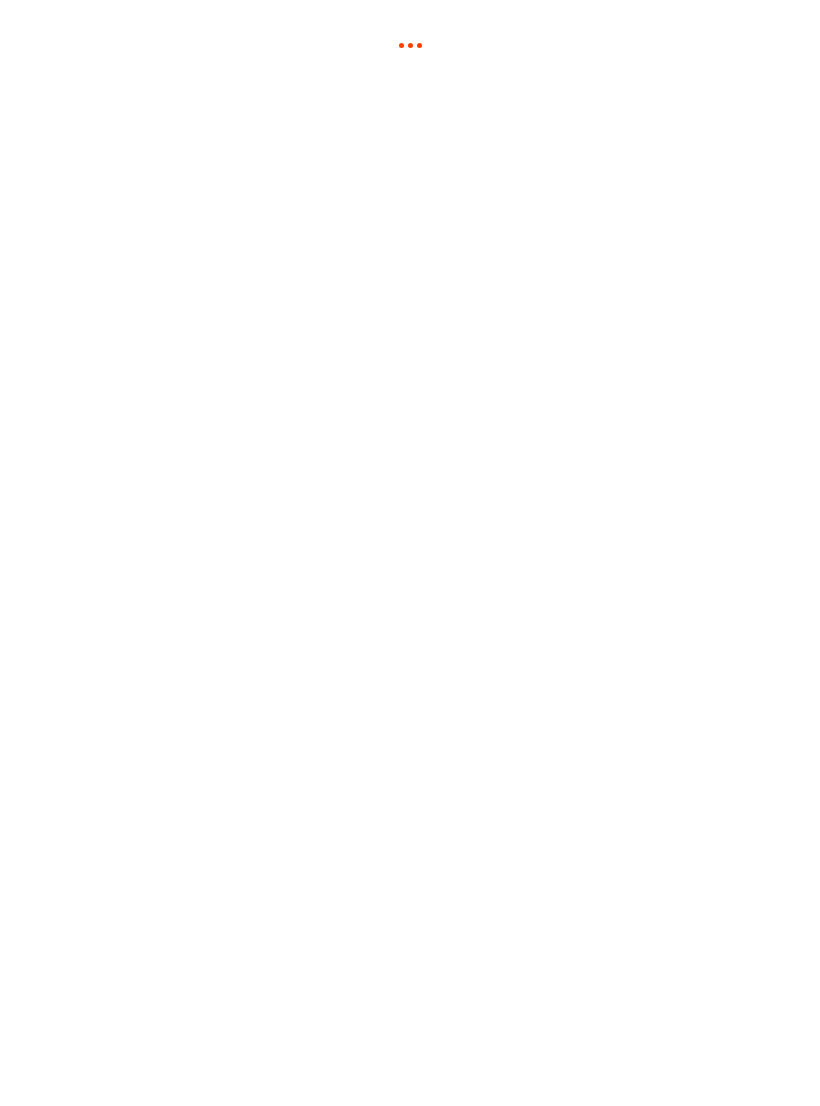 scroll, scrollTop: 1, scrollLeft: 0, axis: vertical 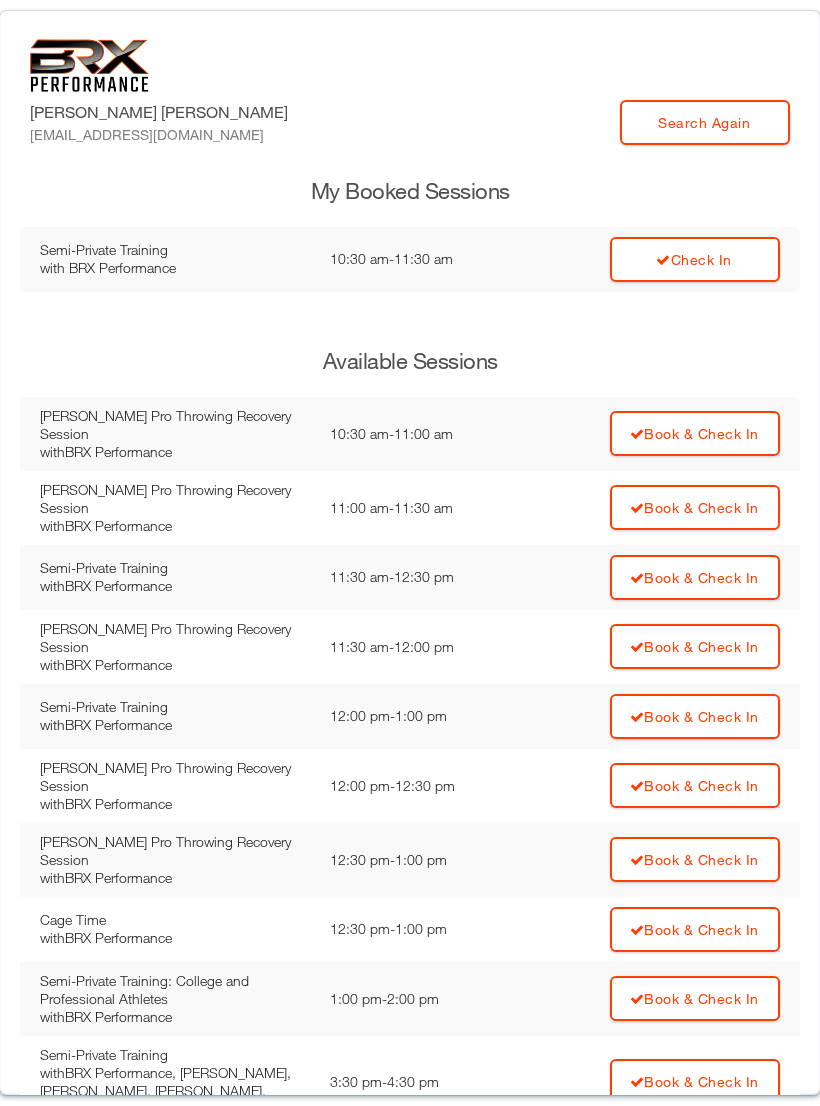 click on "Check In" at bounding box center (695, 259) 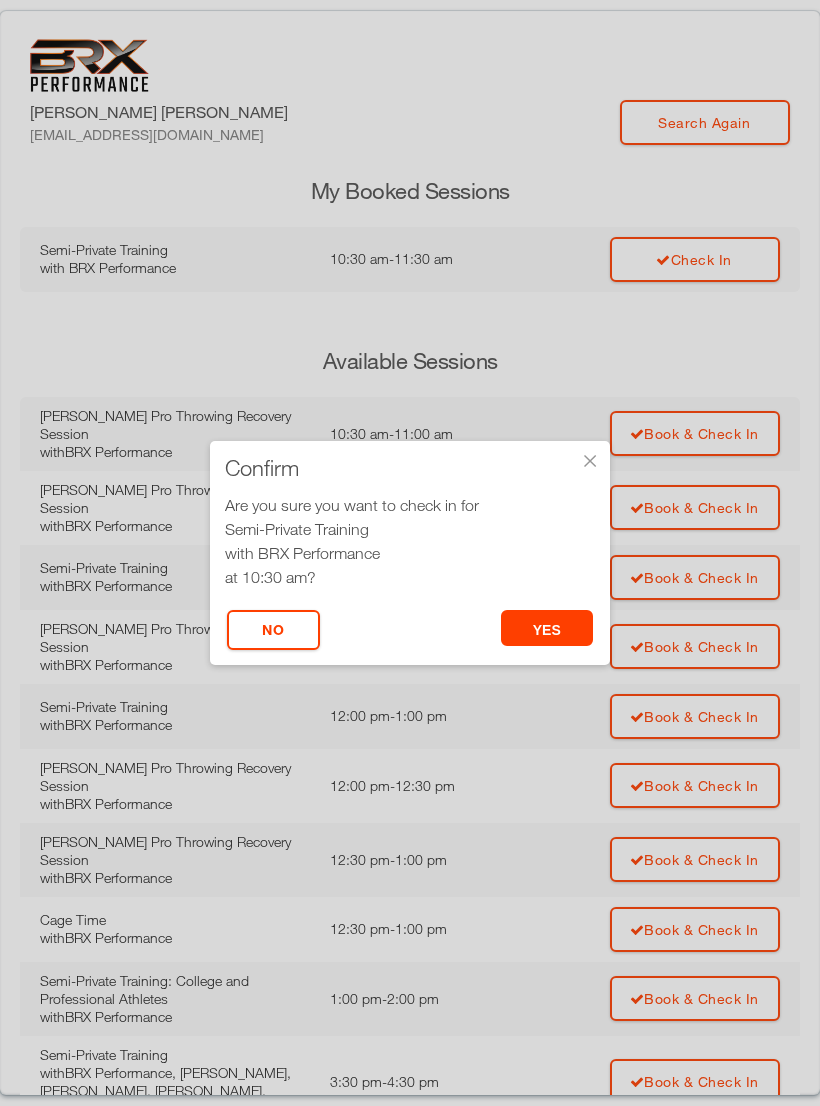 click on "yes" at bounding box center (547, 628) 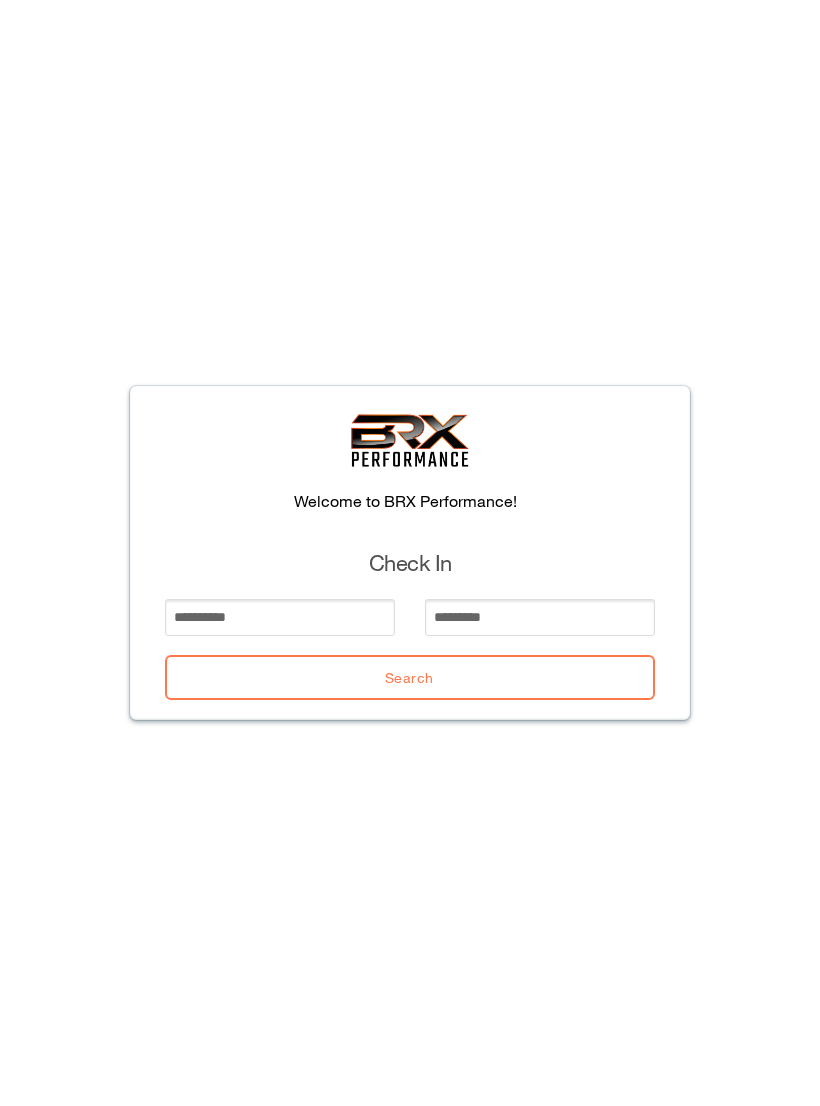scroll, scrollTop: 0, scrollLeft: 0, axis: both 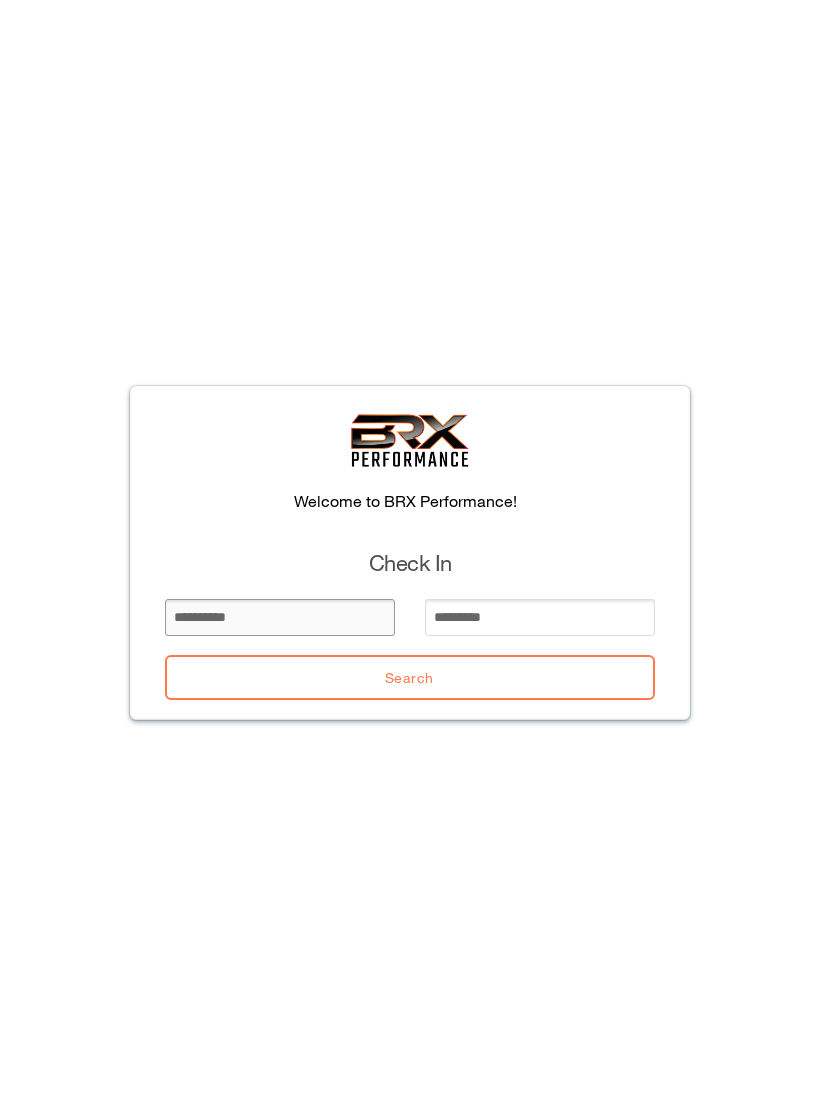 click at bounding box center (280, 617) 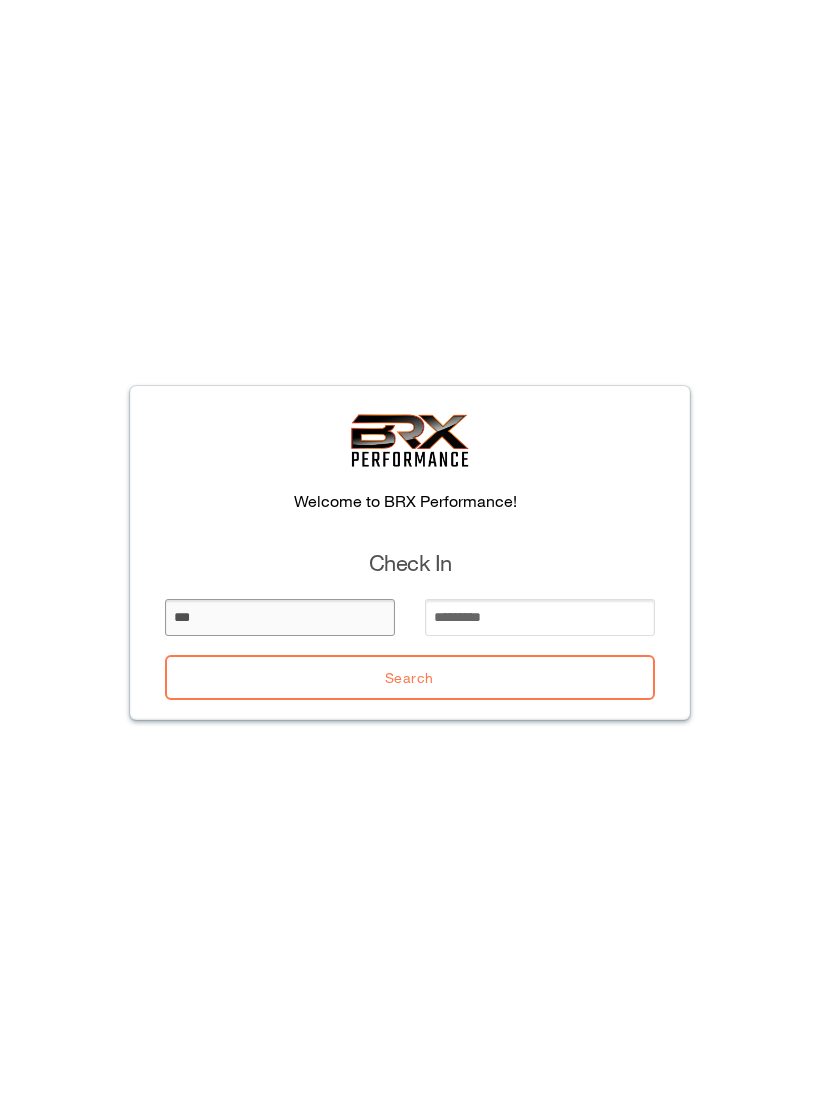 type on "***" 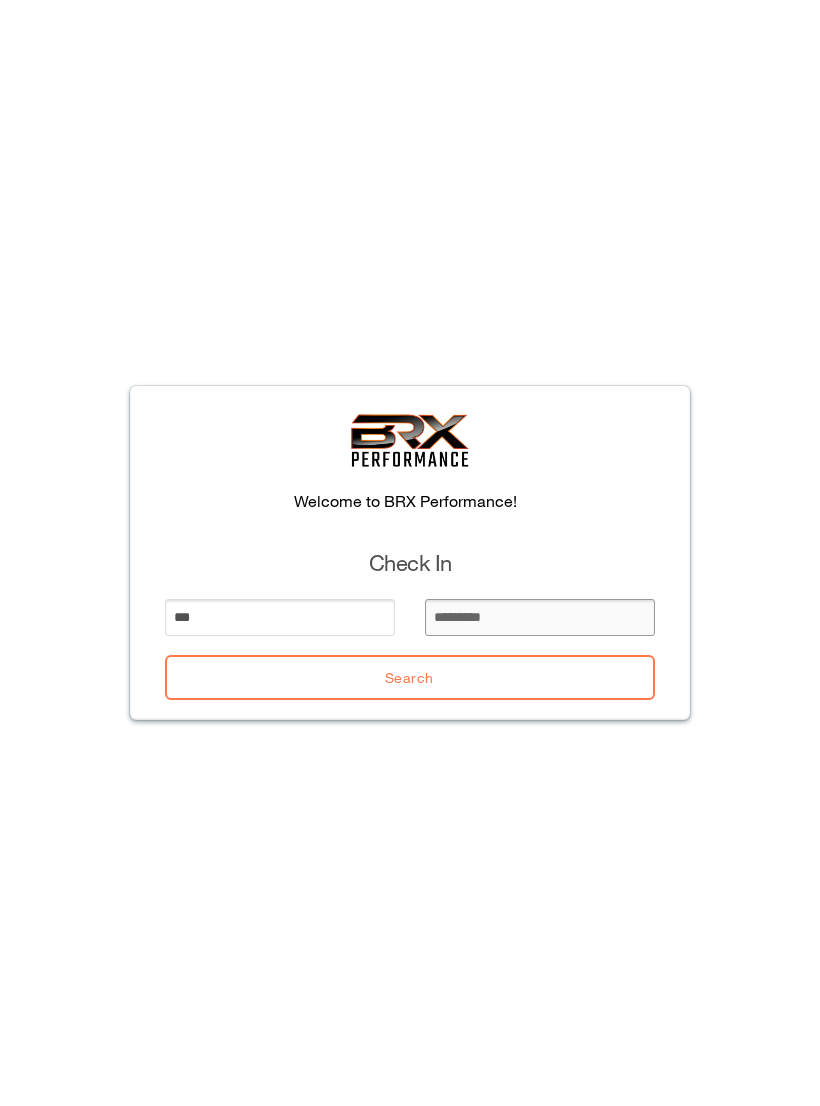 click at bounding box center [540, 617] 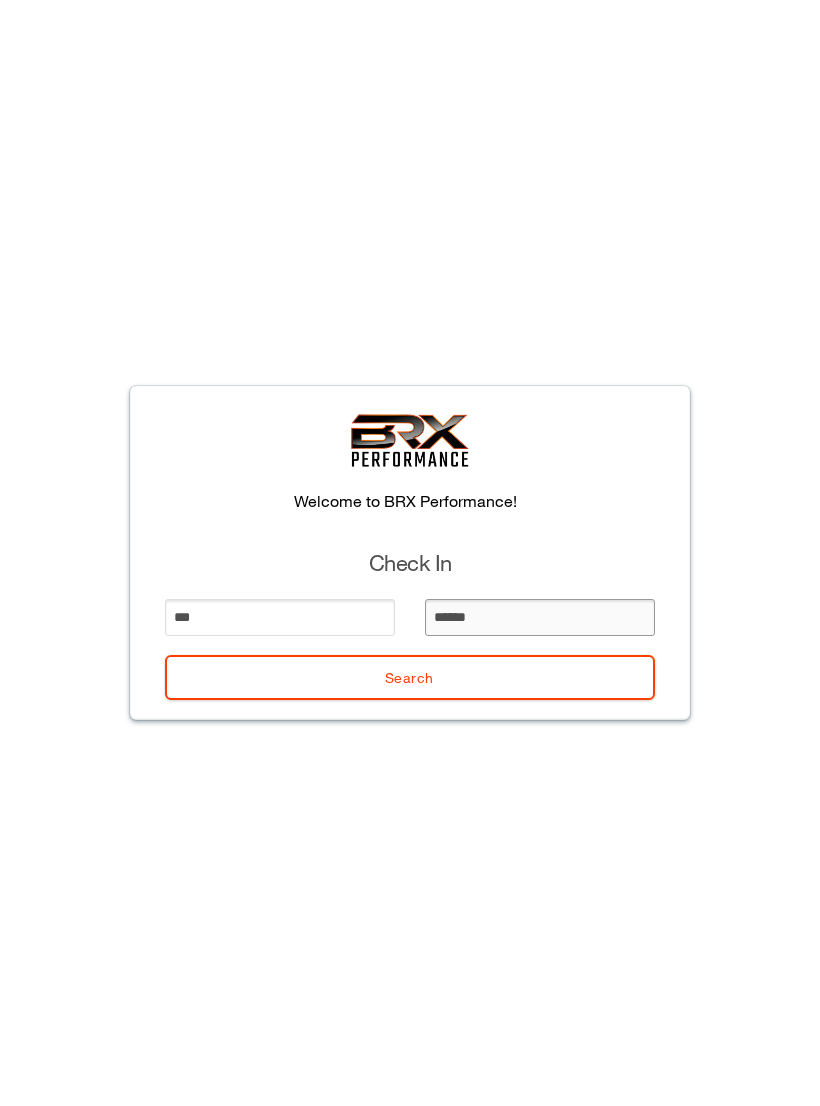 type on "*******" 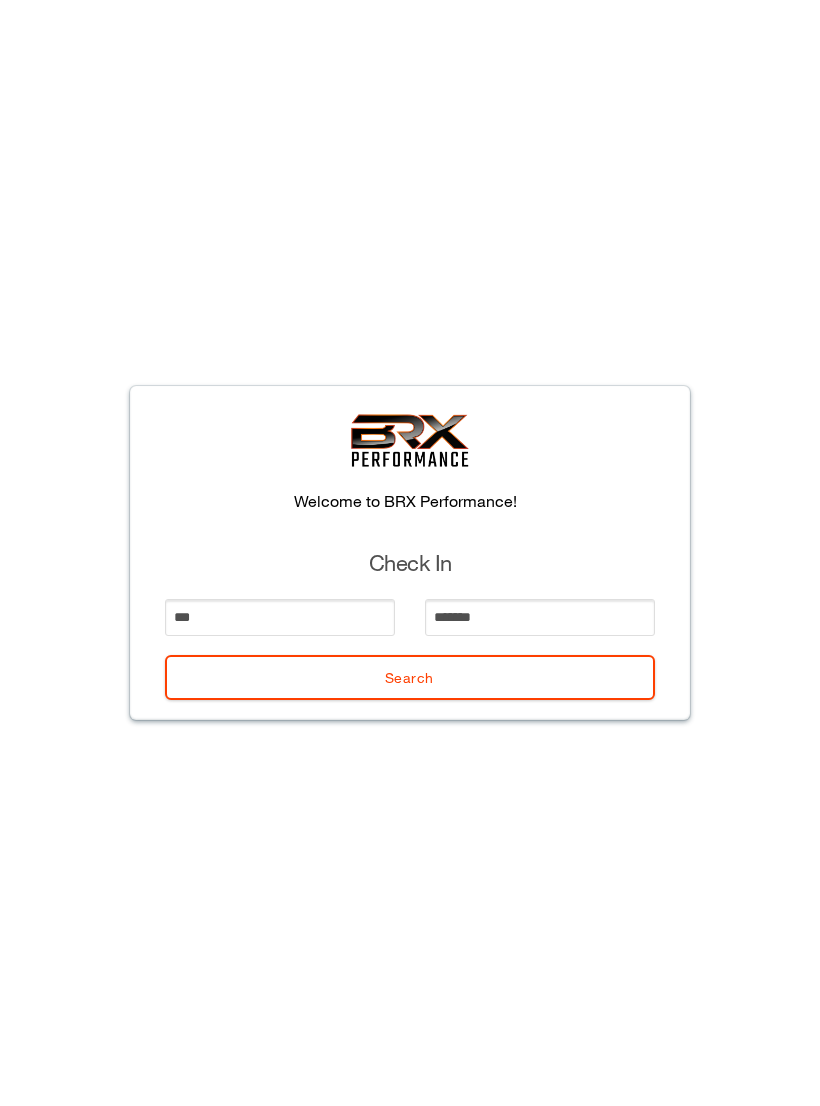 click on "Search" at bounding box center [410, 677] 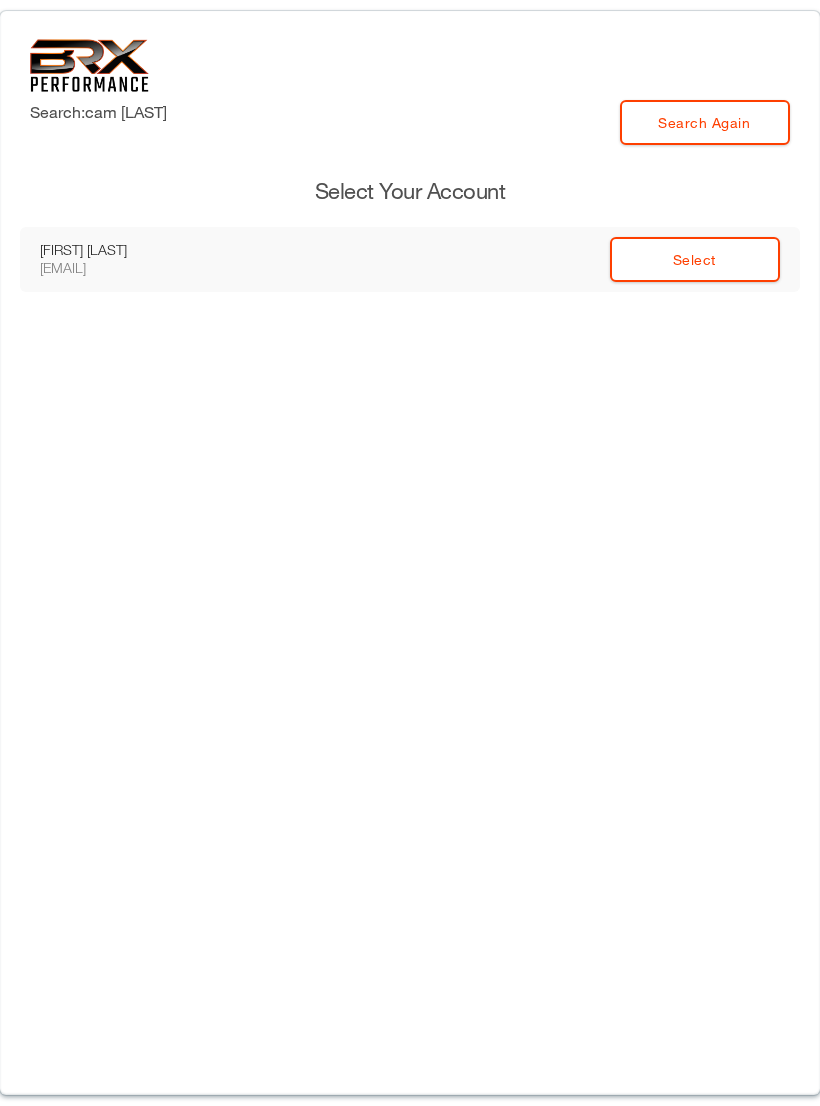 click on "Select" at bounding box center [560, 259] 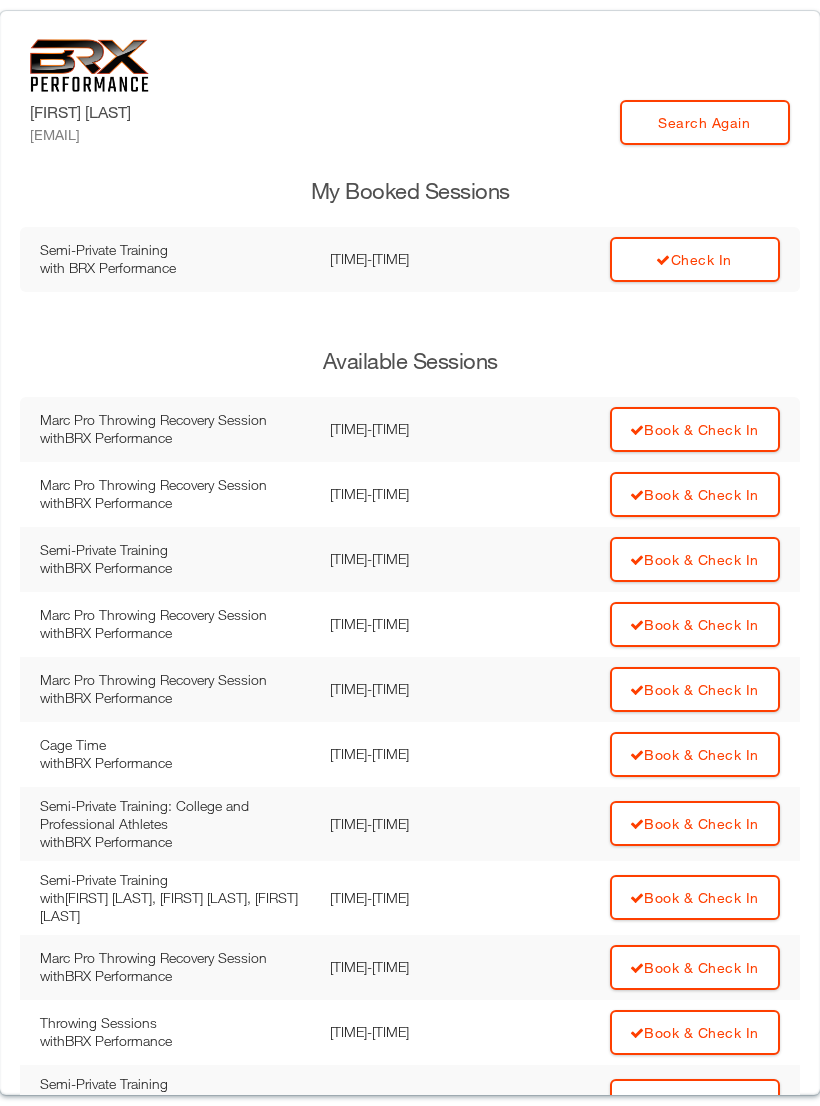click on "Check In" at bounding box center (639, 259) 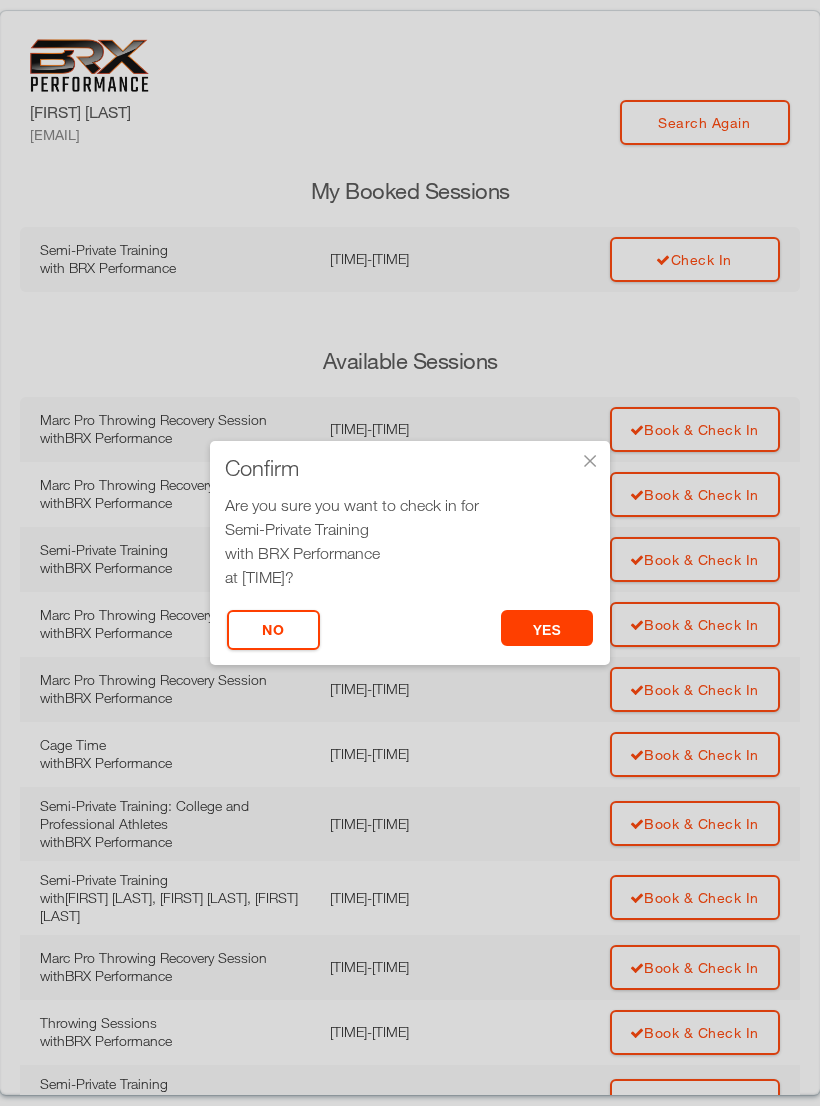 click on "yes" at bounding box center [547, 628] 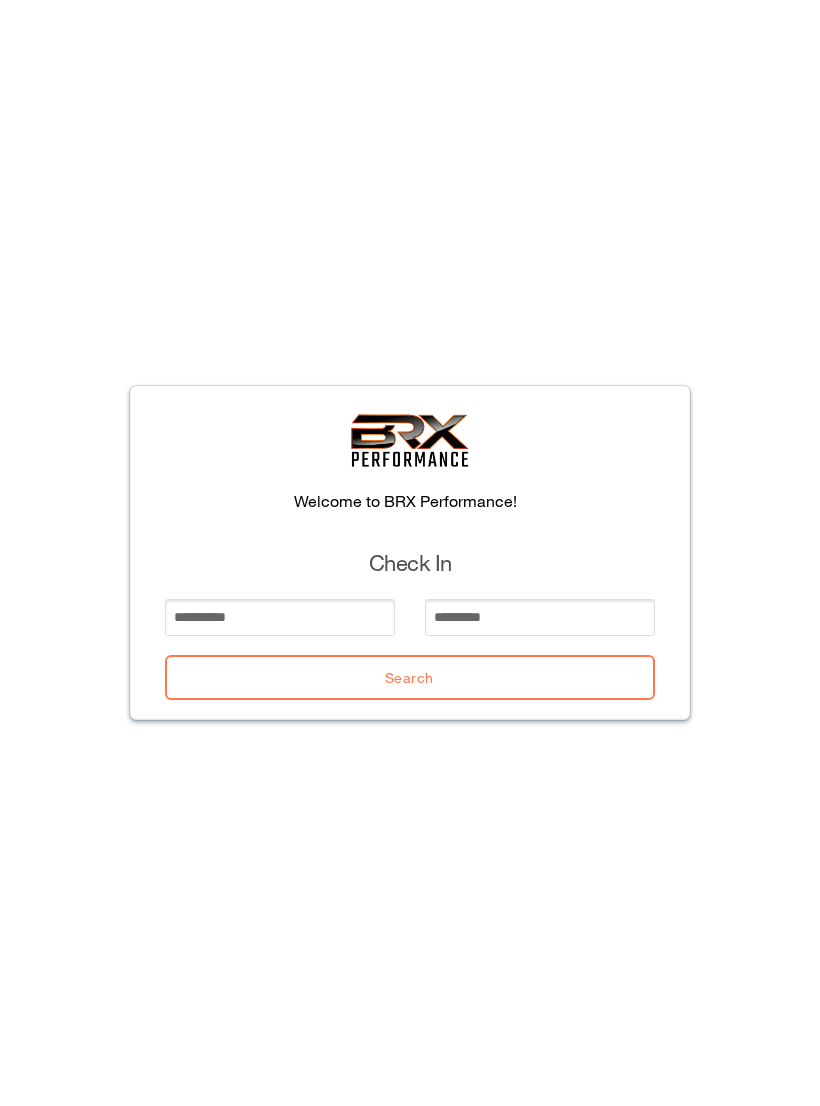 scroll, scrollTop: 0, scrollLeft: 0, axis: both 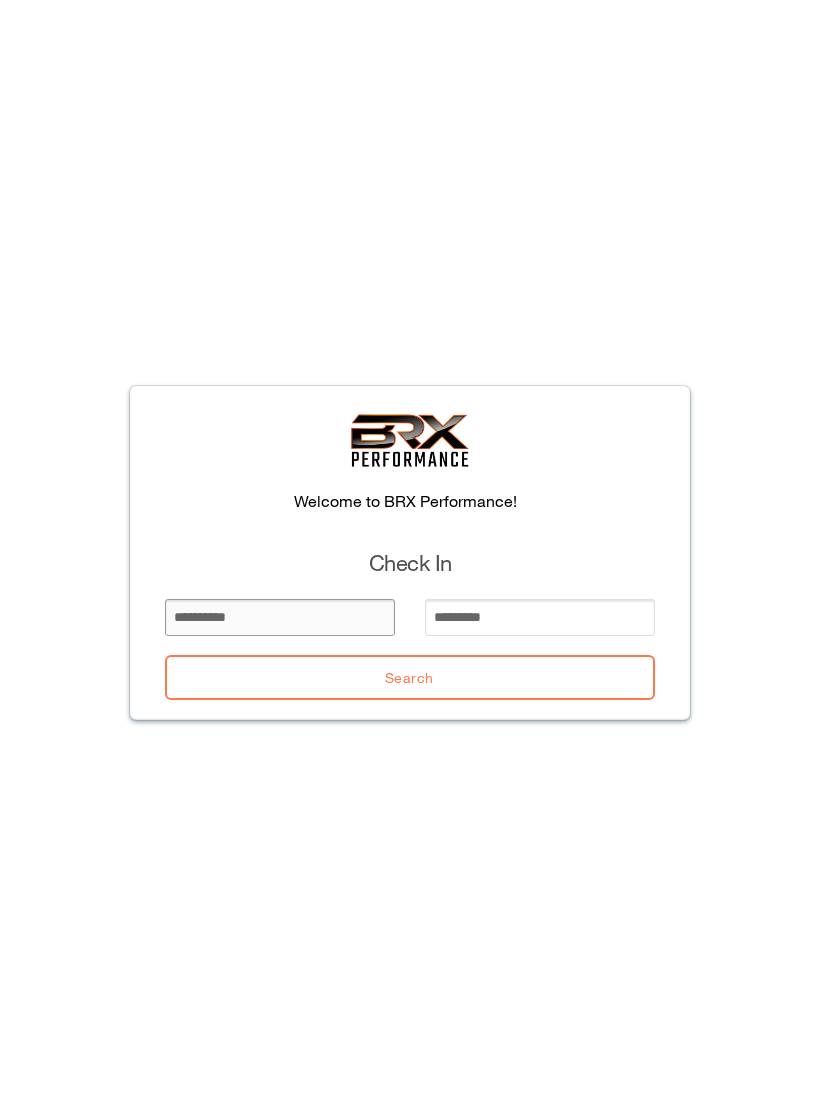 click at bounding box center (280, 617) 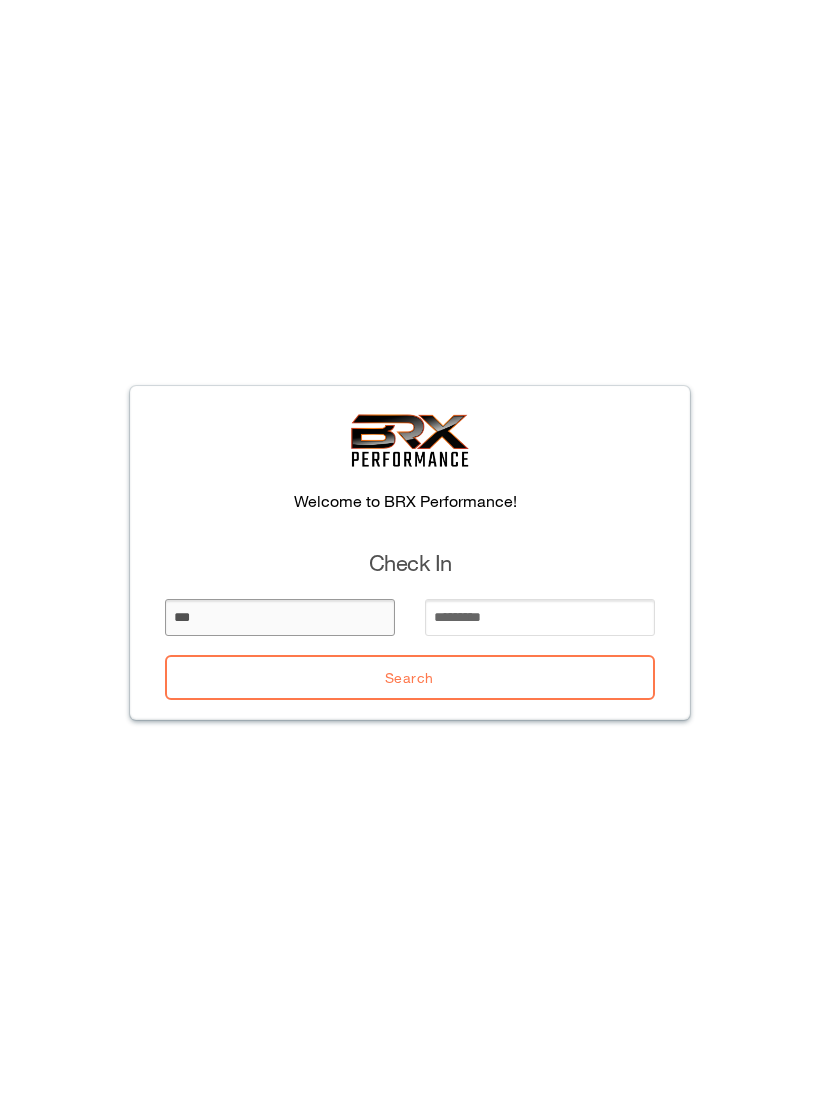 type on "***" 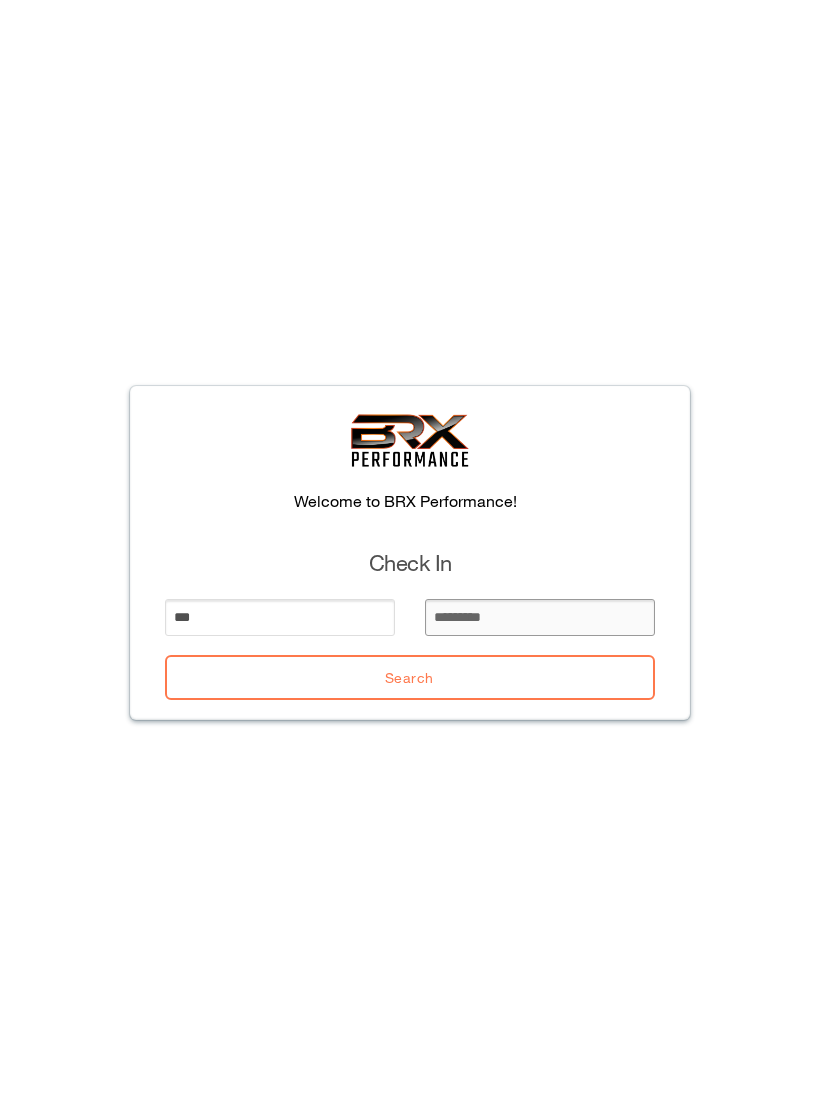 click at bounding box center (540, 617) 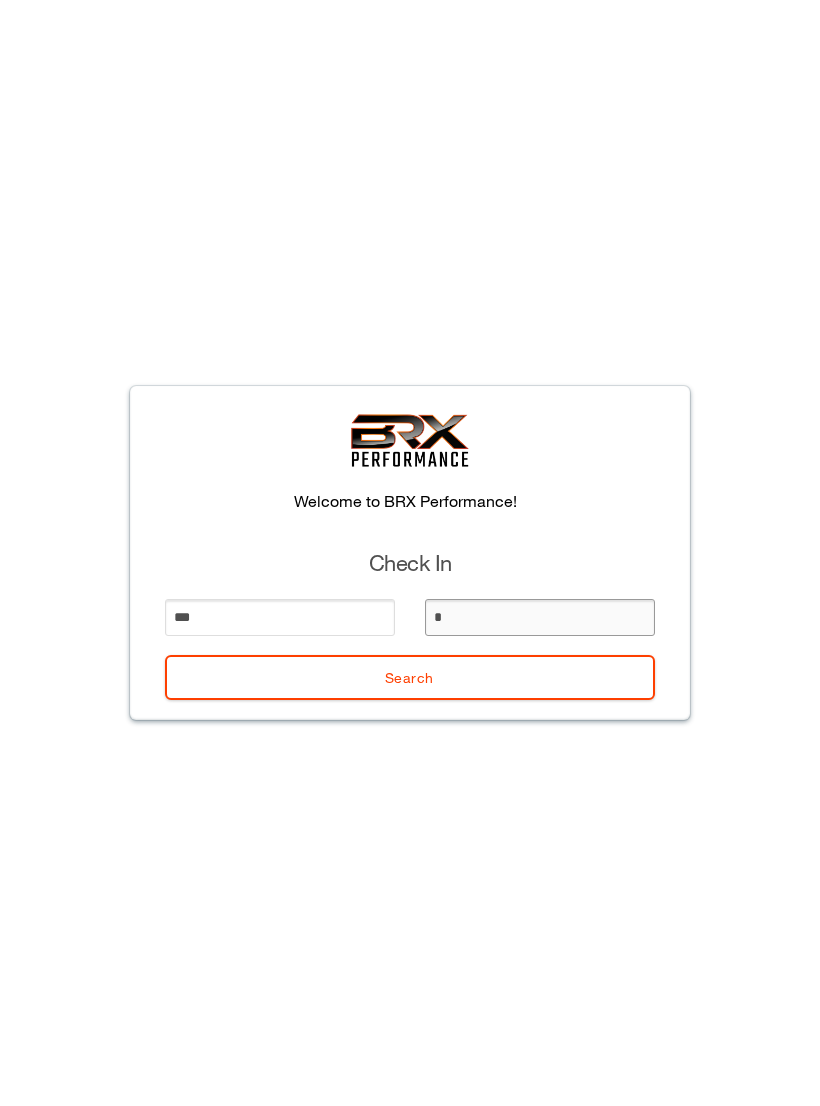 type on "**" 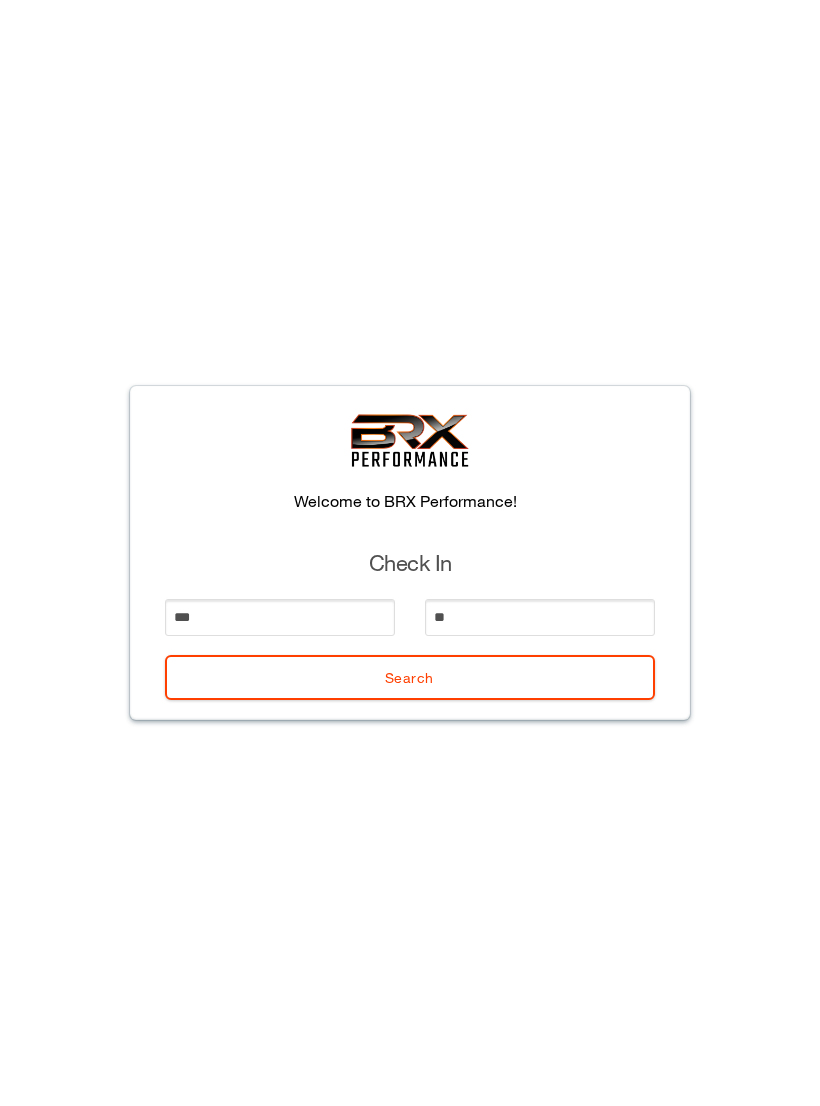 click on "Search" at bounding box center [410, 677] 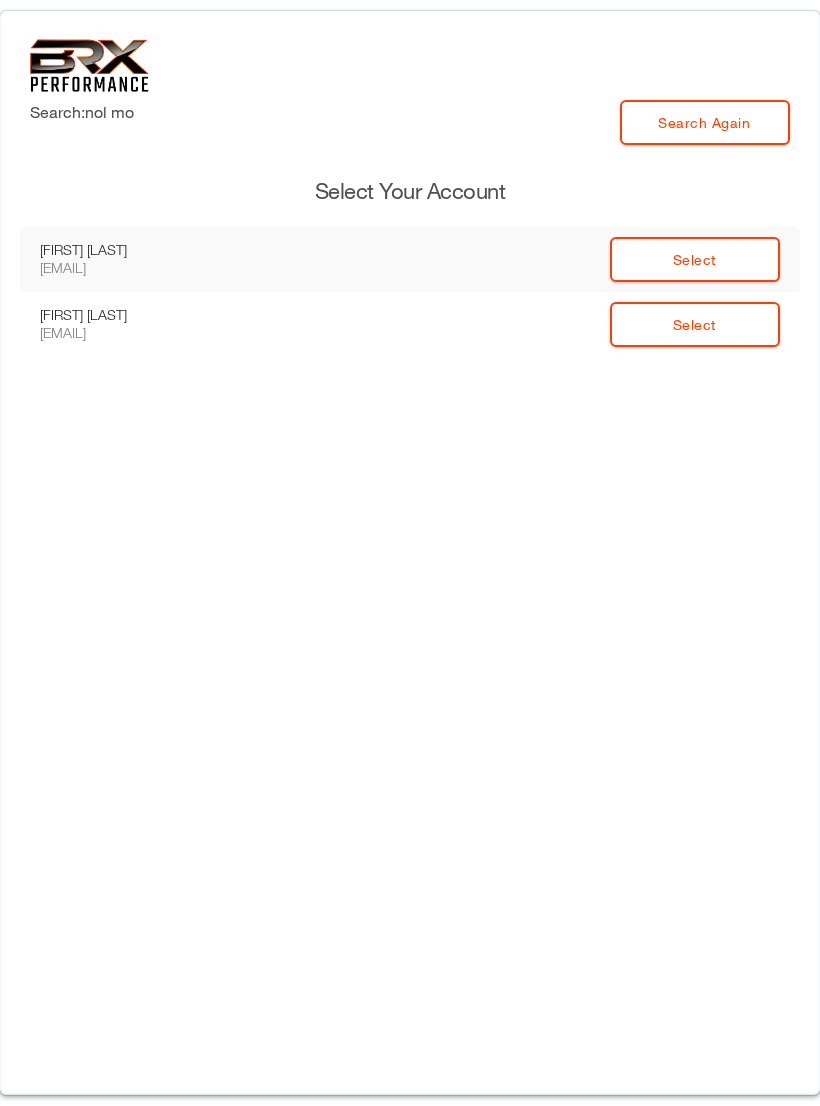 click on "Select" at bounding box center (695, 259) 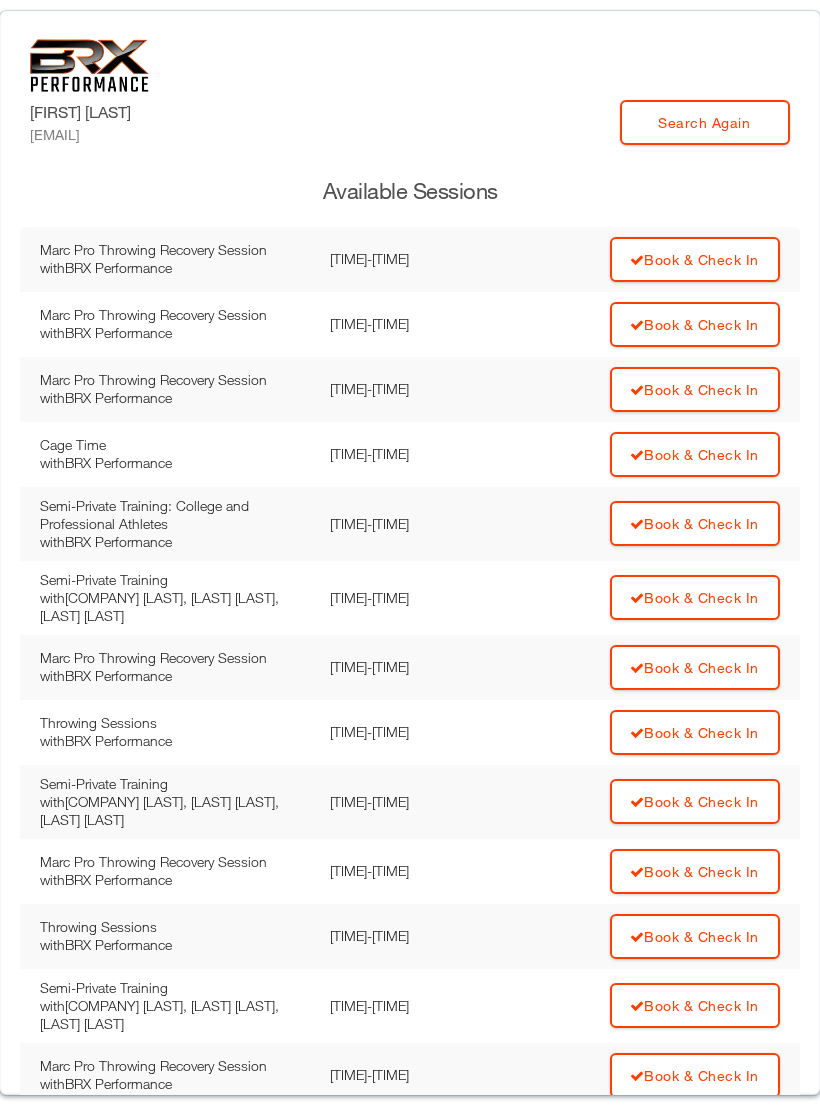 click on "Available Sessions" at bounding box center [410, 191] 